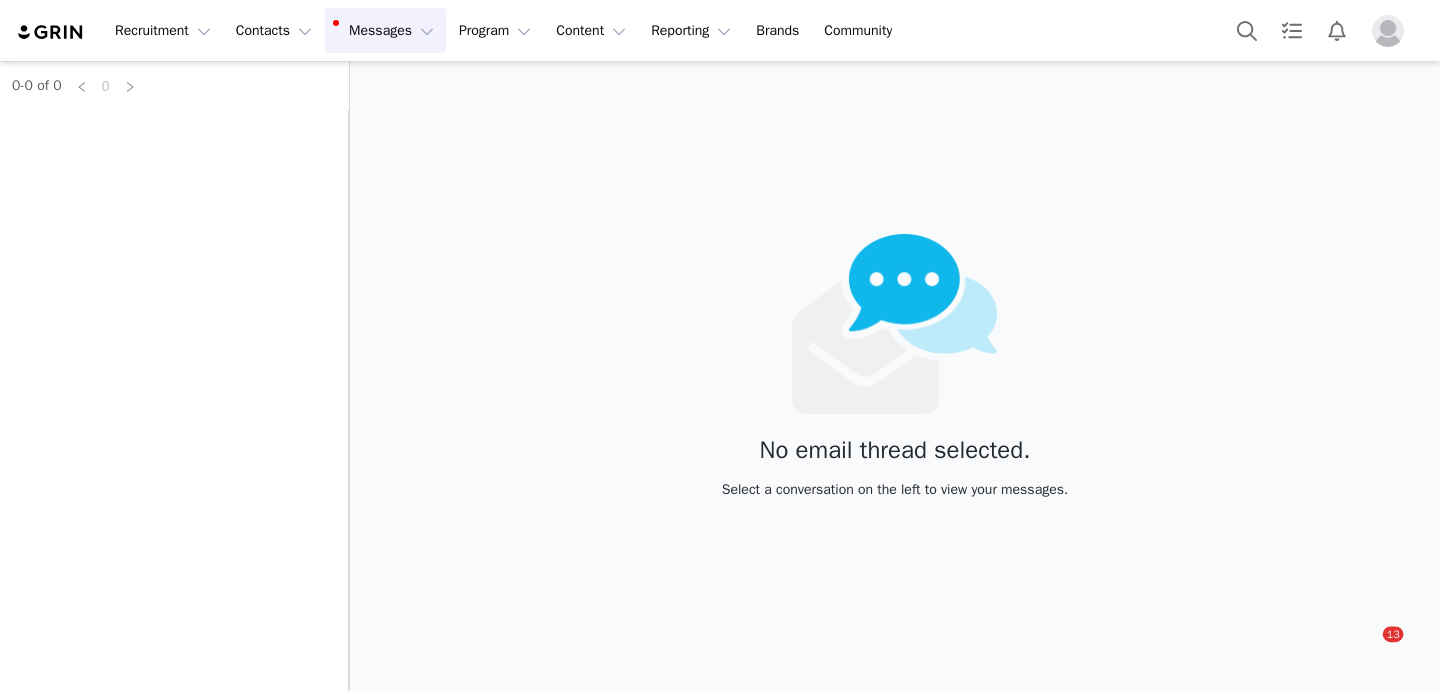 scroll, scrollTop: 0, scrollLeft: 0, axis: both 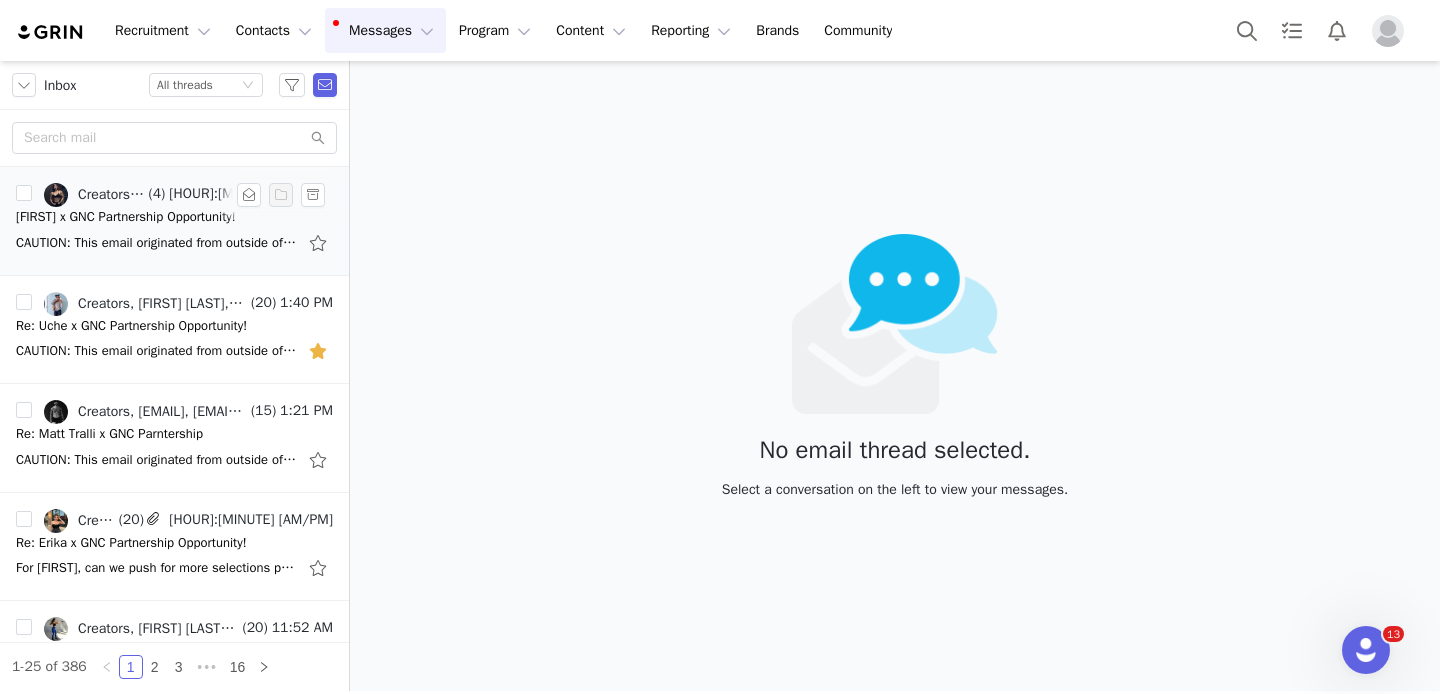 click on "CAUTION: This email originated from outside of GNC. Do not click links or open attachments unless you recognize the sender and are expecting the attachment or link.
THATS an amazing sale, I’d be stoked to promote! Already have some ideas flowing 🙌" at bounding box center [156, 243] 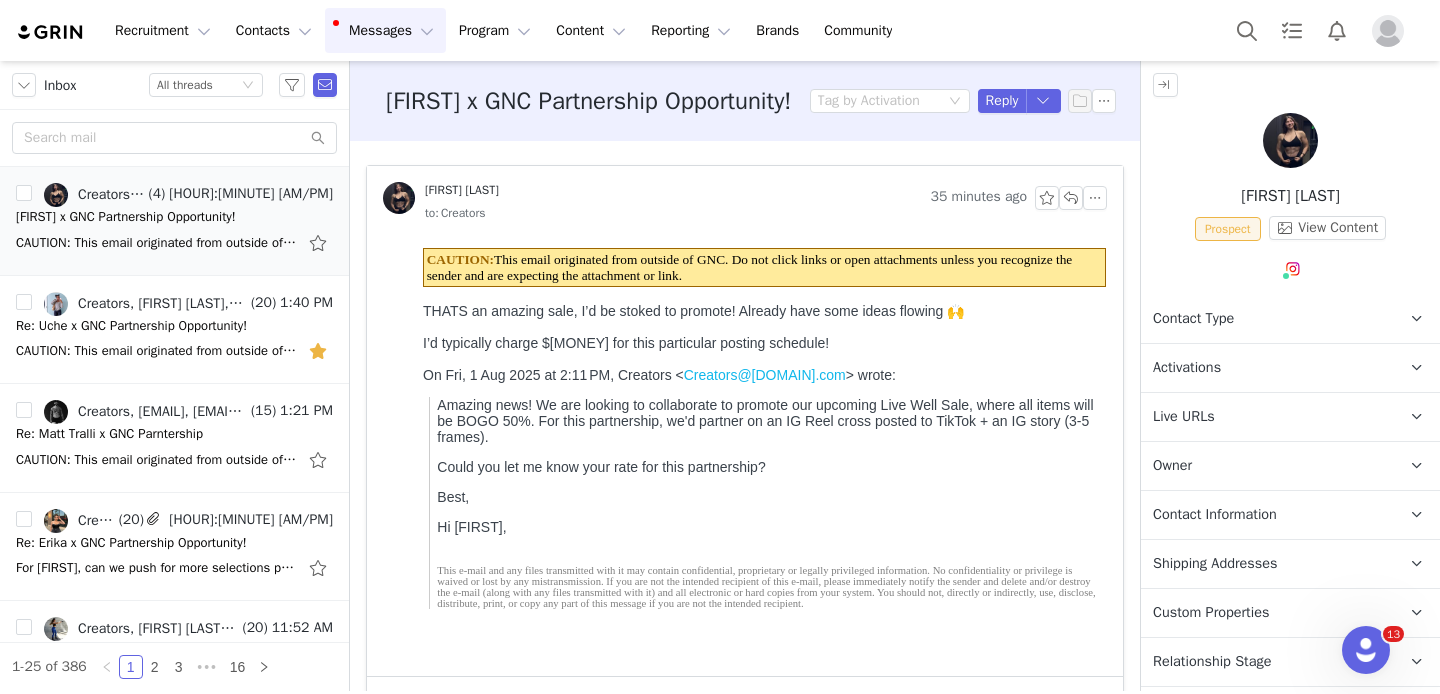 scroll, scrollTop: 0, scrollLeft: 0, axis: both 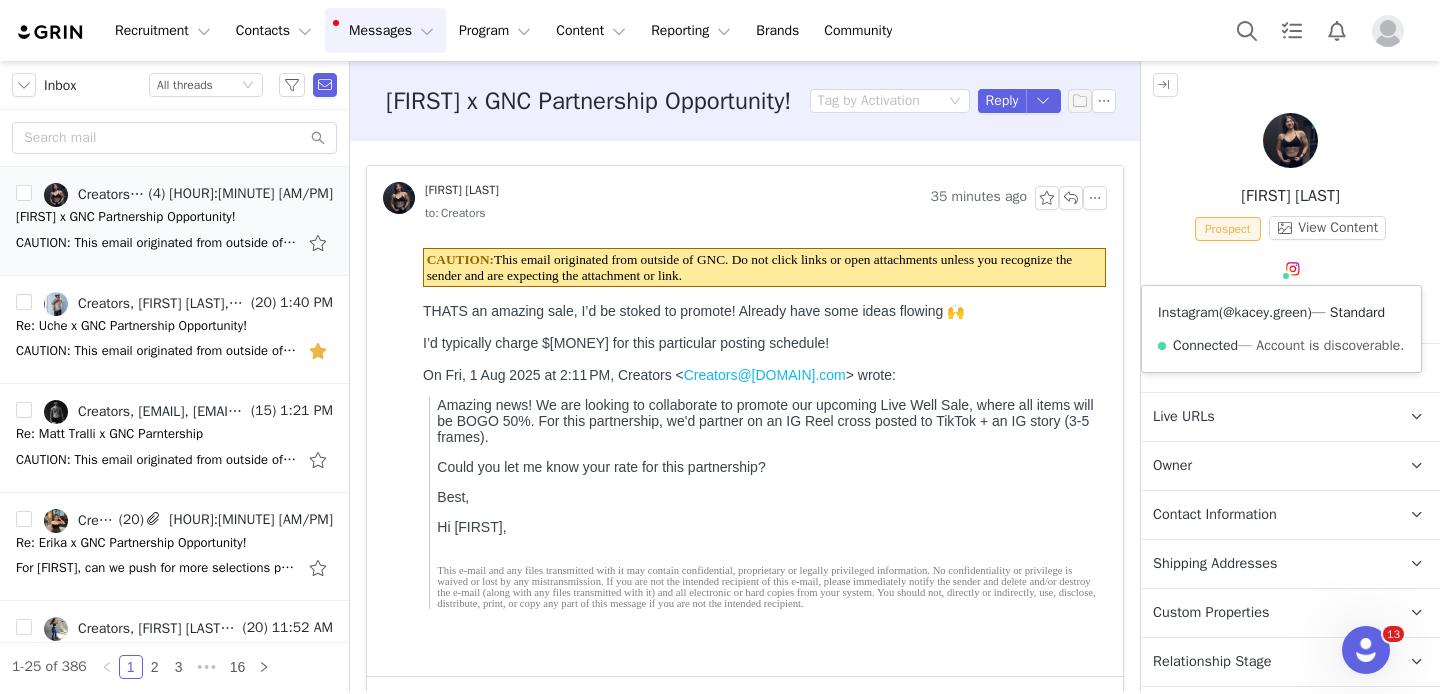 click on "@kacey.green" at bounding box center [1265, 312] 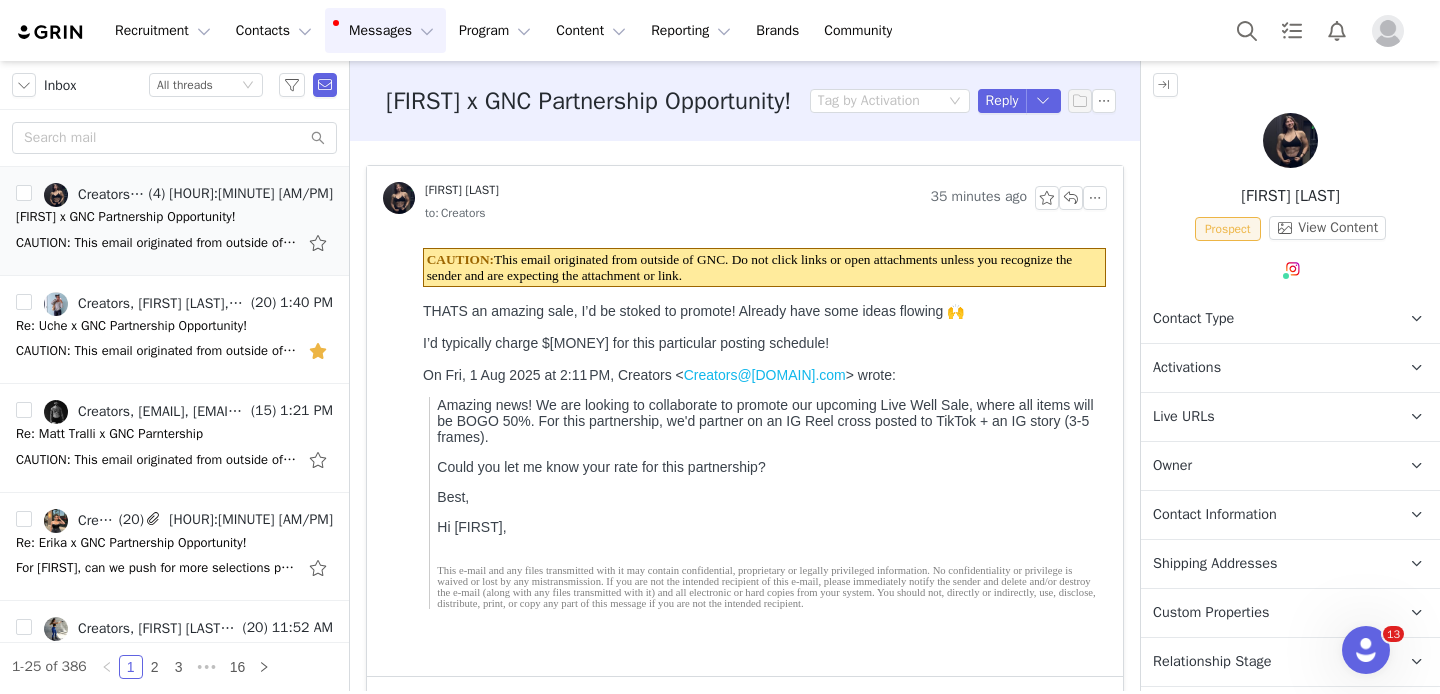 click on "Messages Messages" at bounding box center (385, 30) 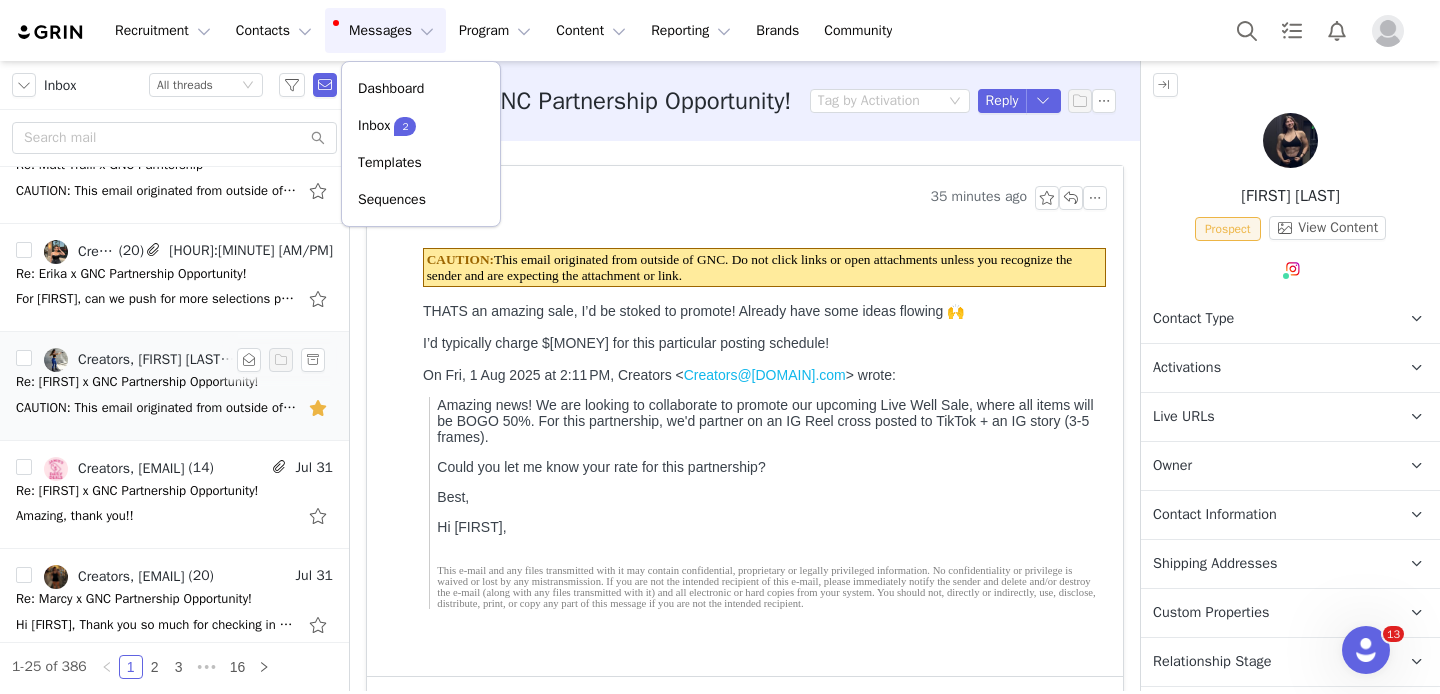 scroll, scrollTop: 338, scrollLeft: 0, axis: vertical 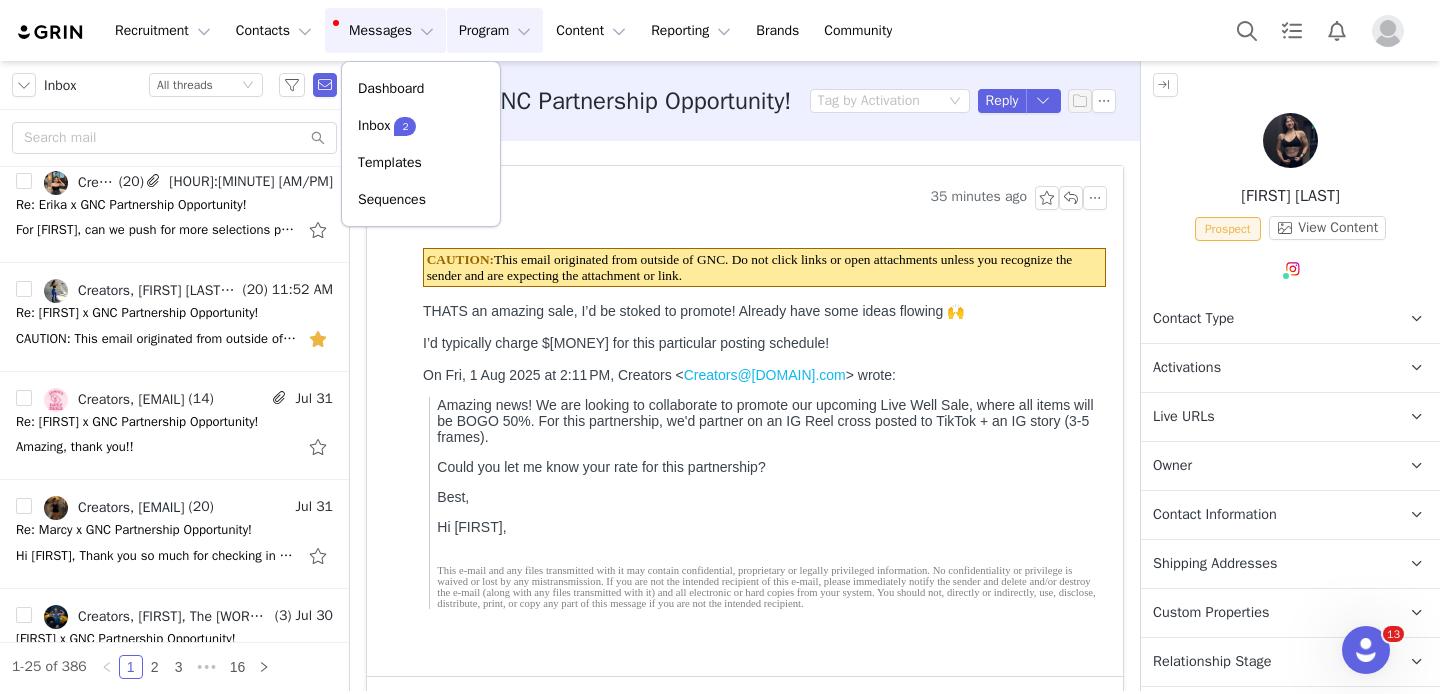 click on "Program Program" at bounding box center [495, 30] 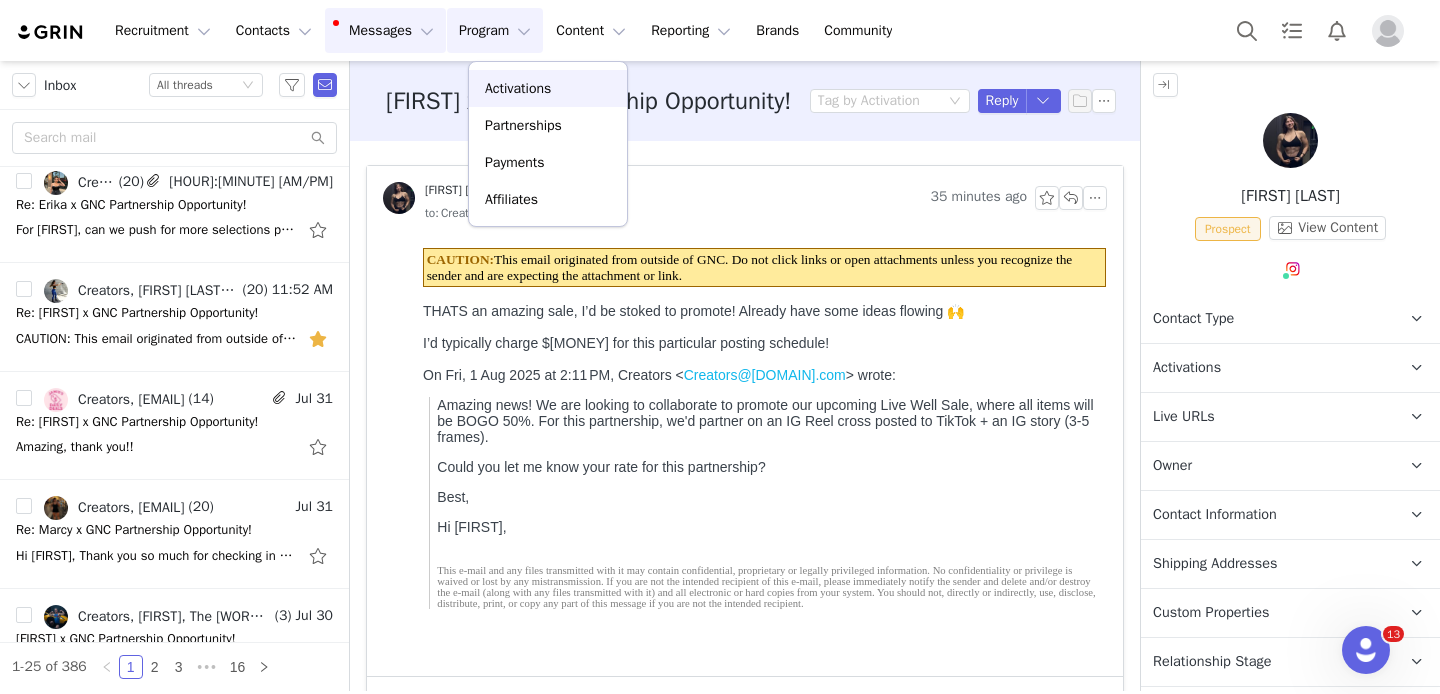 click on "Activations" at bounding box center (518, 88) 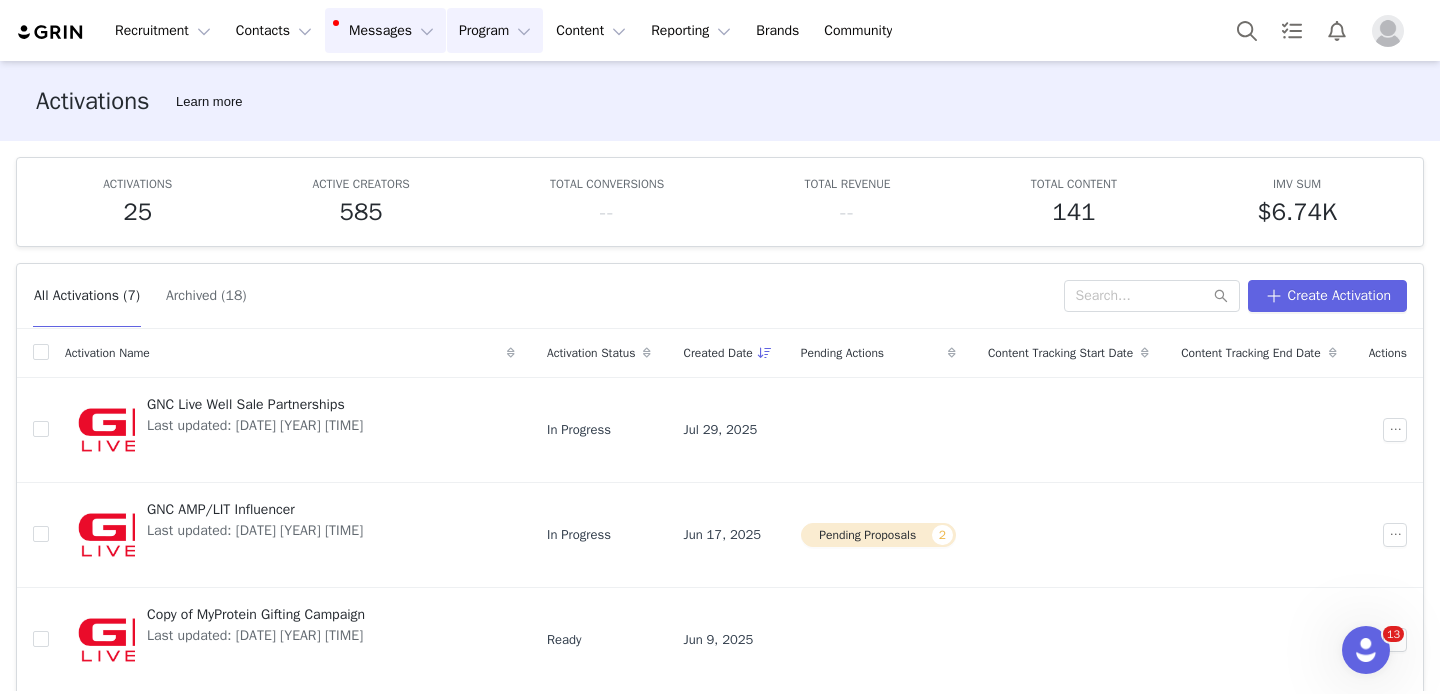 click on "Messages Messages" at bounding box center (385, 30) 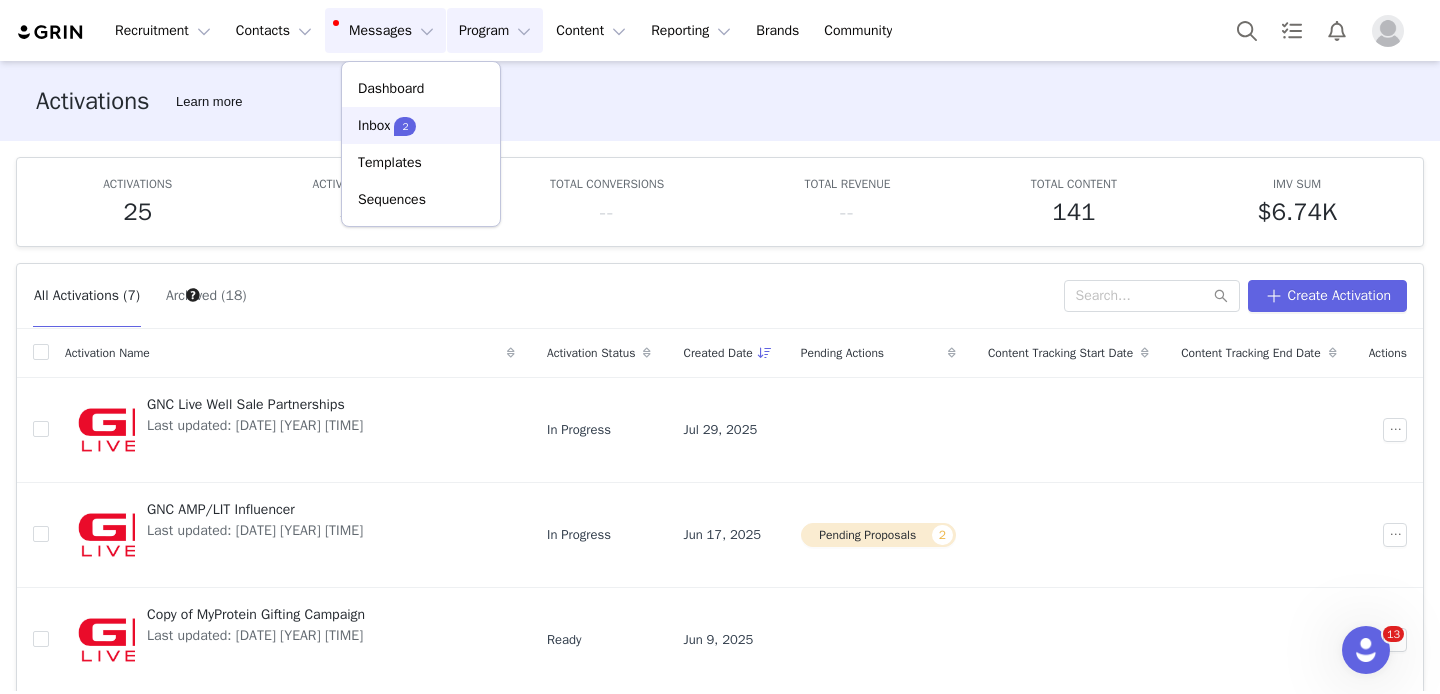 click on "2" at bounding box center (405, 126) 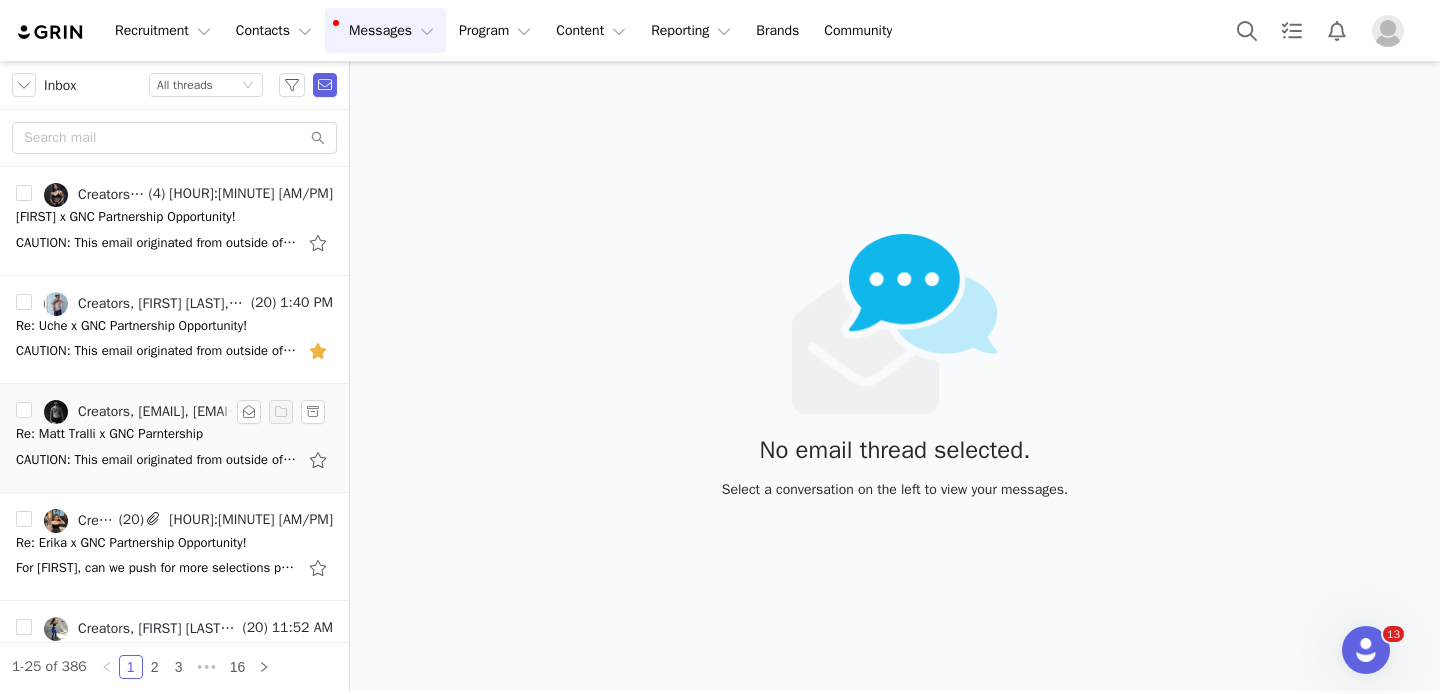 scroll, scrollTop: 73, scrollLeft: 0, axis: vertical 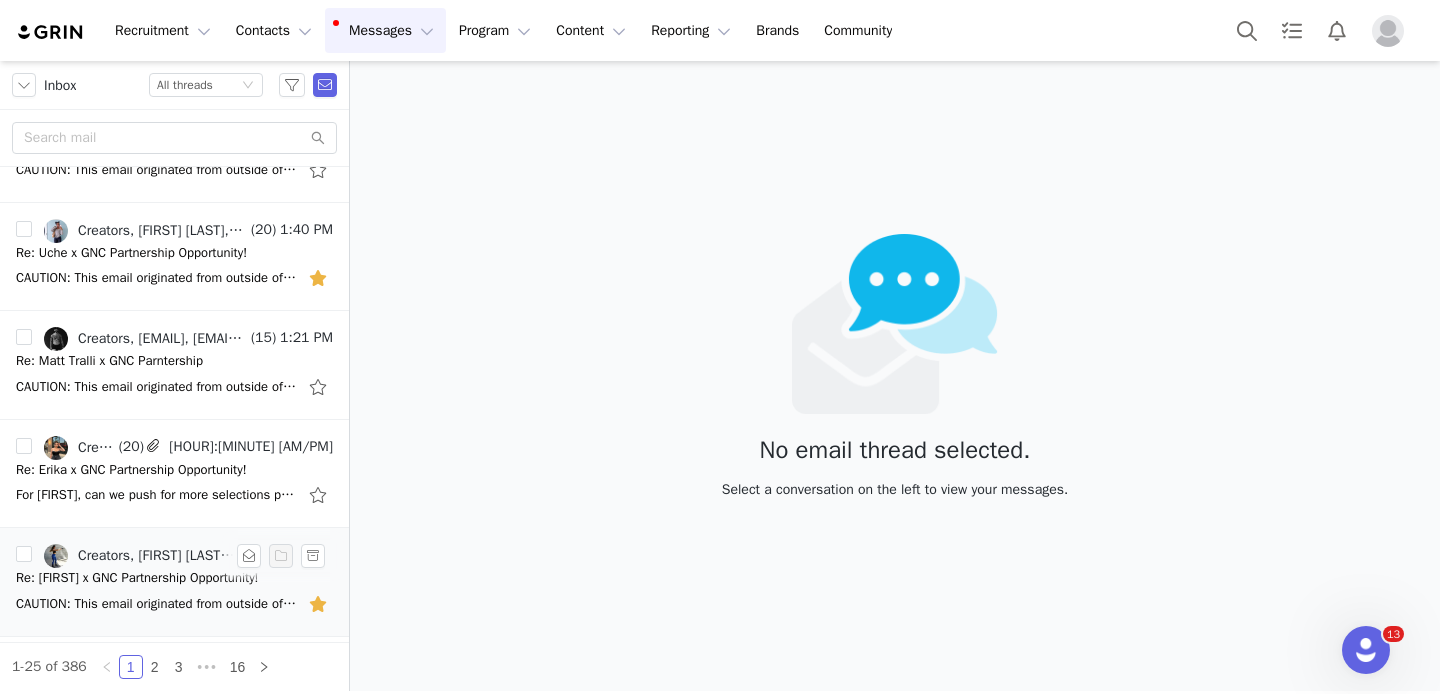 click on "Creators, [FIRST] [LAST], [FIRST]" at bounding box center (158, 556) 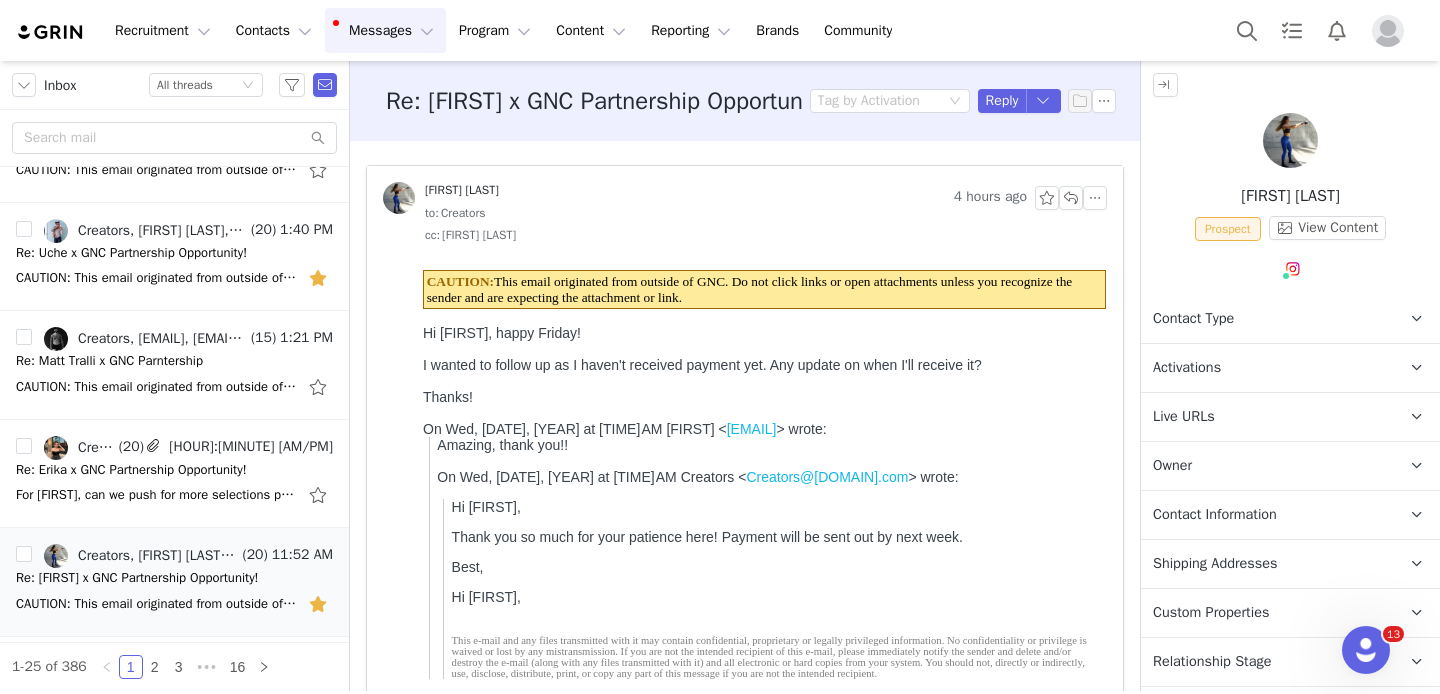 scroll, scrollTop: 0, scrollLeft: 0, axis: both 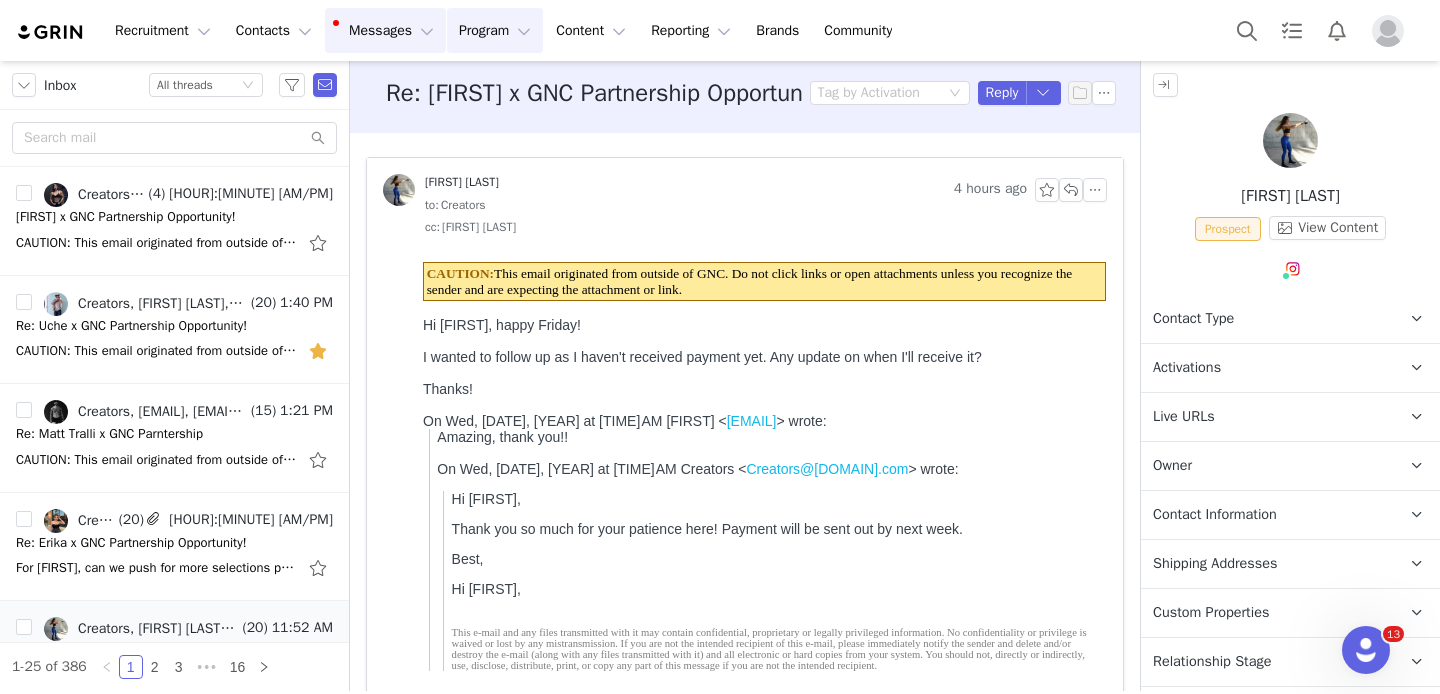click on "Program Program" at bounding box center [495, 30] 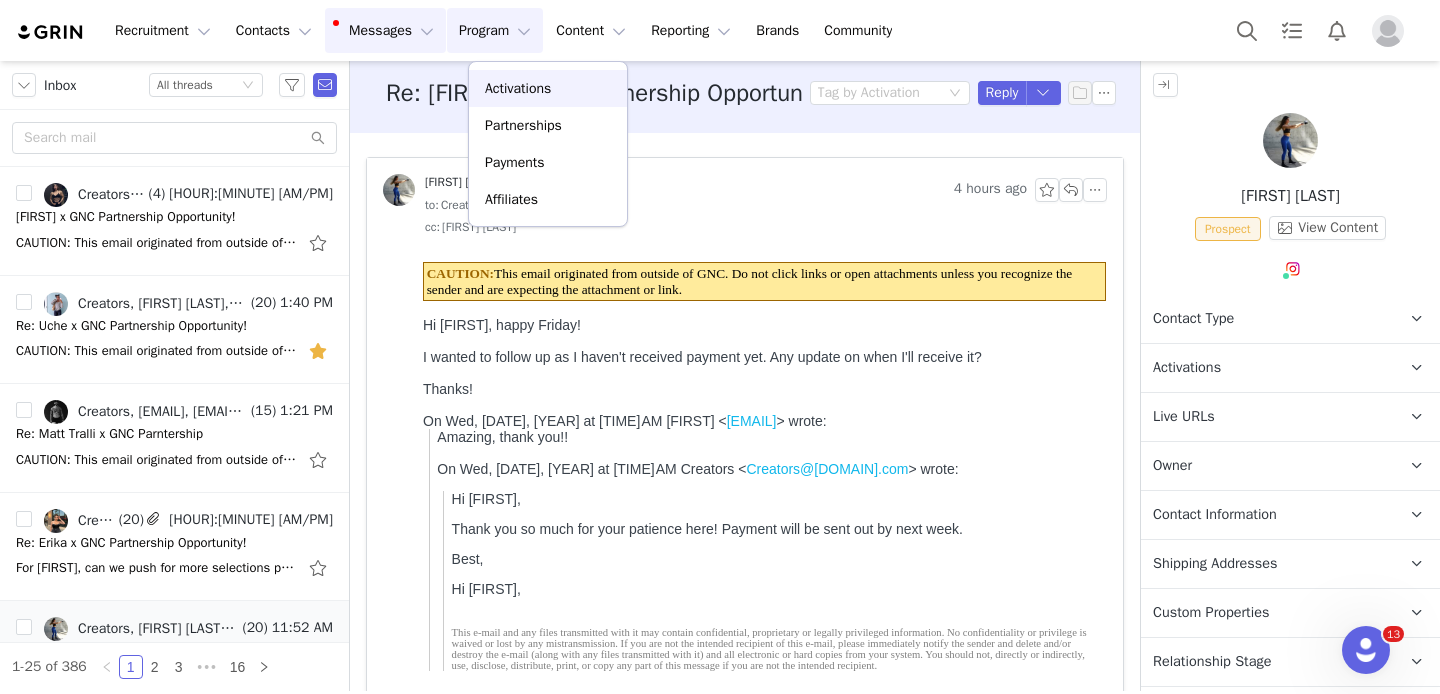 click on "Activations" at bounding box center (518, 88) 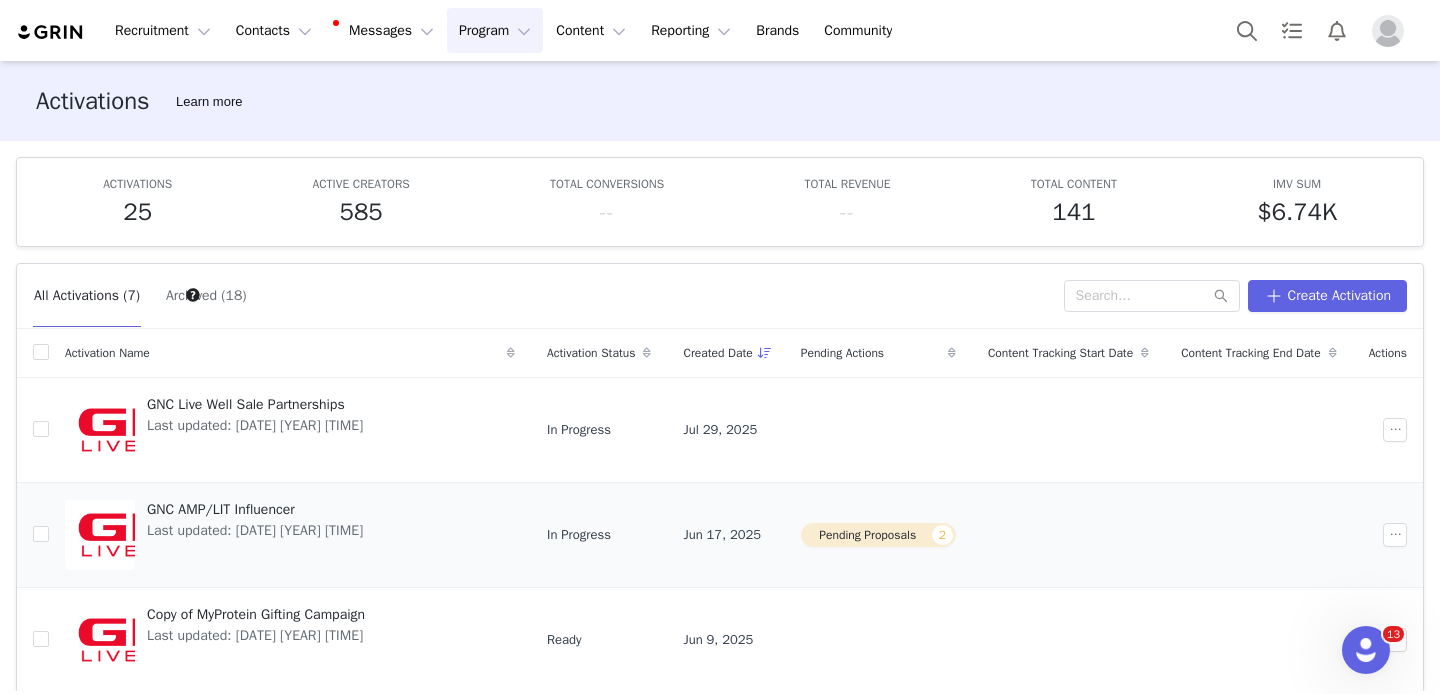 click on "GNC AMP/LIT Influencer Last updated: [MONTH] [DAY], [YEAR] [HOUR]:[MINUTE] [AM/PM]" at bounding box center (255, 535) 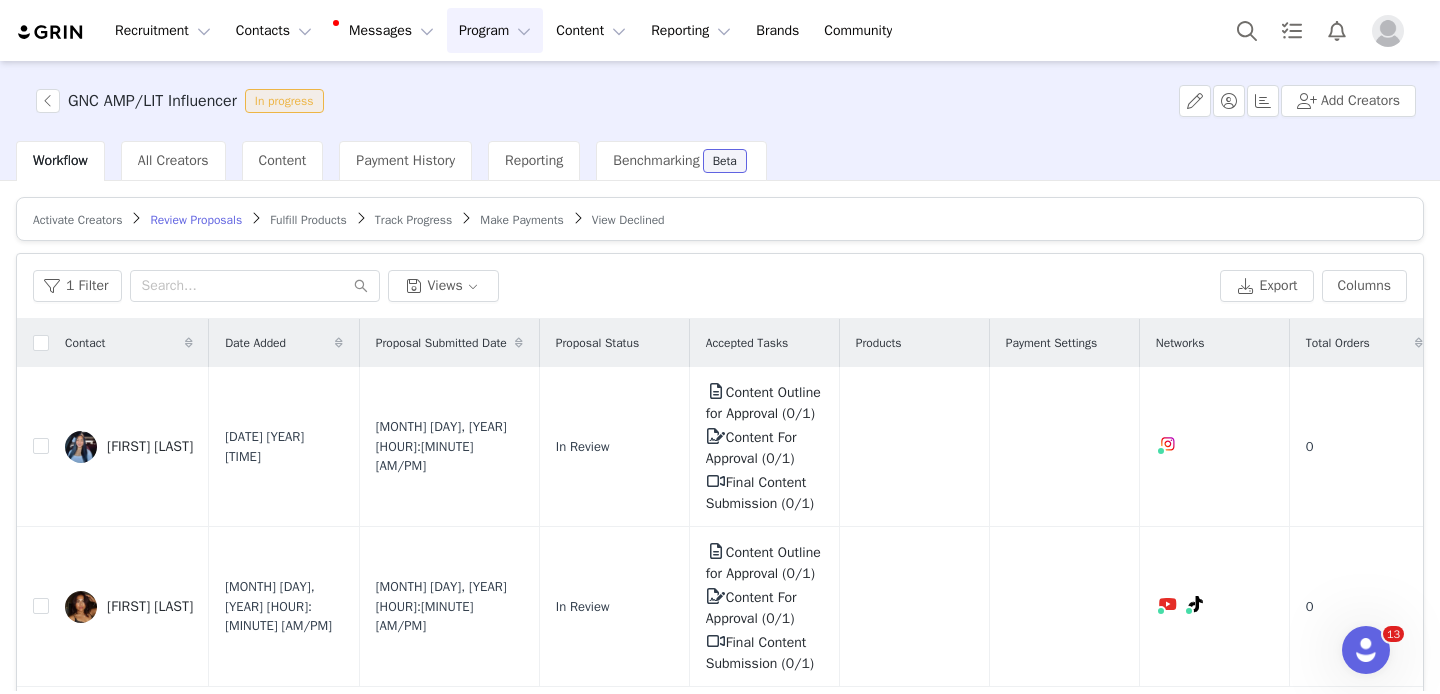 click on "Make Payments" at bounding box center (521, 220) 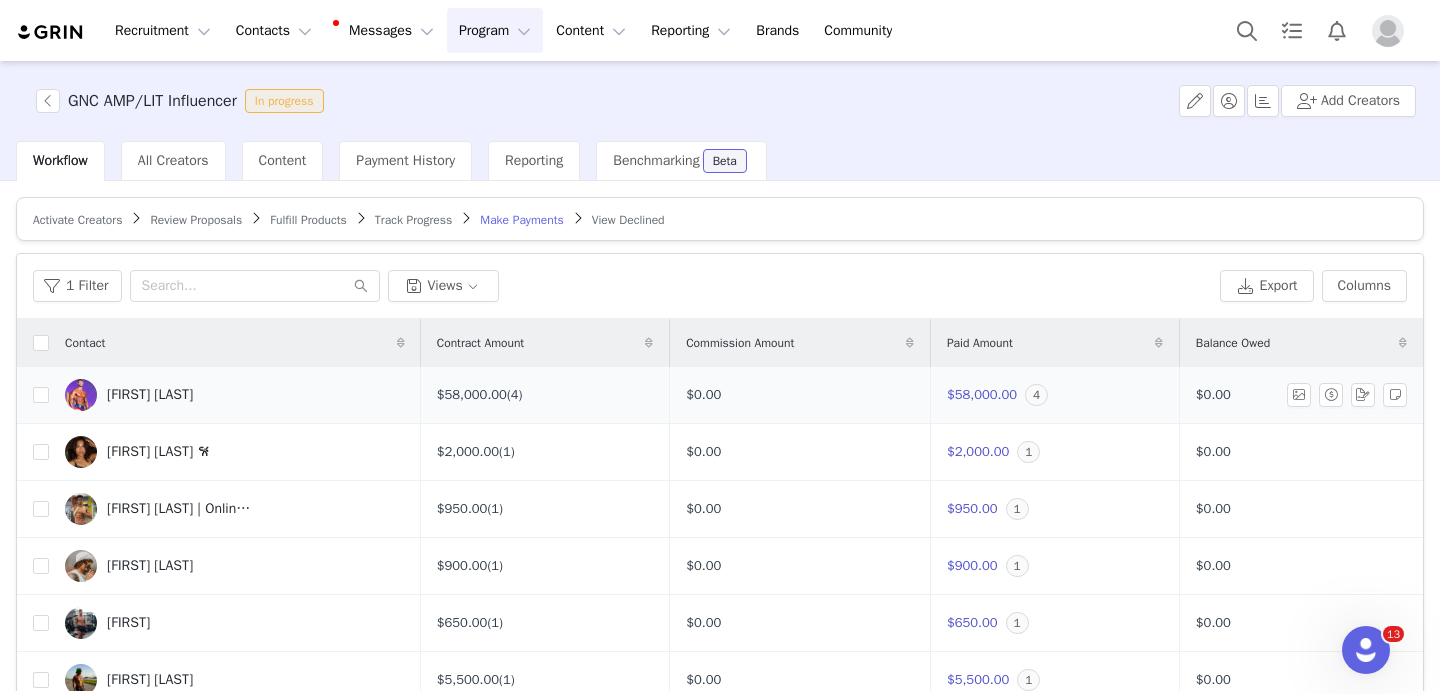 click on "[FIRST] [LAST]" at bounding box center [150, 395] 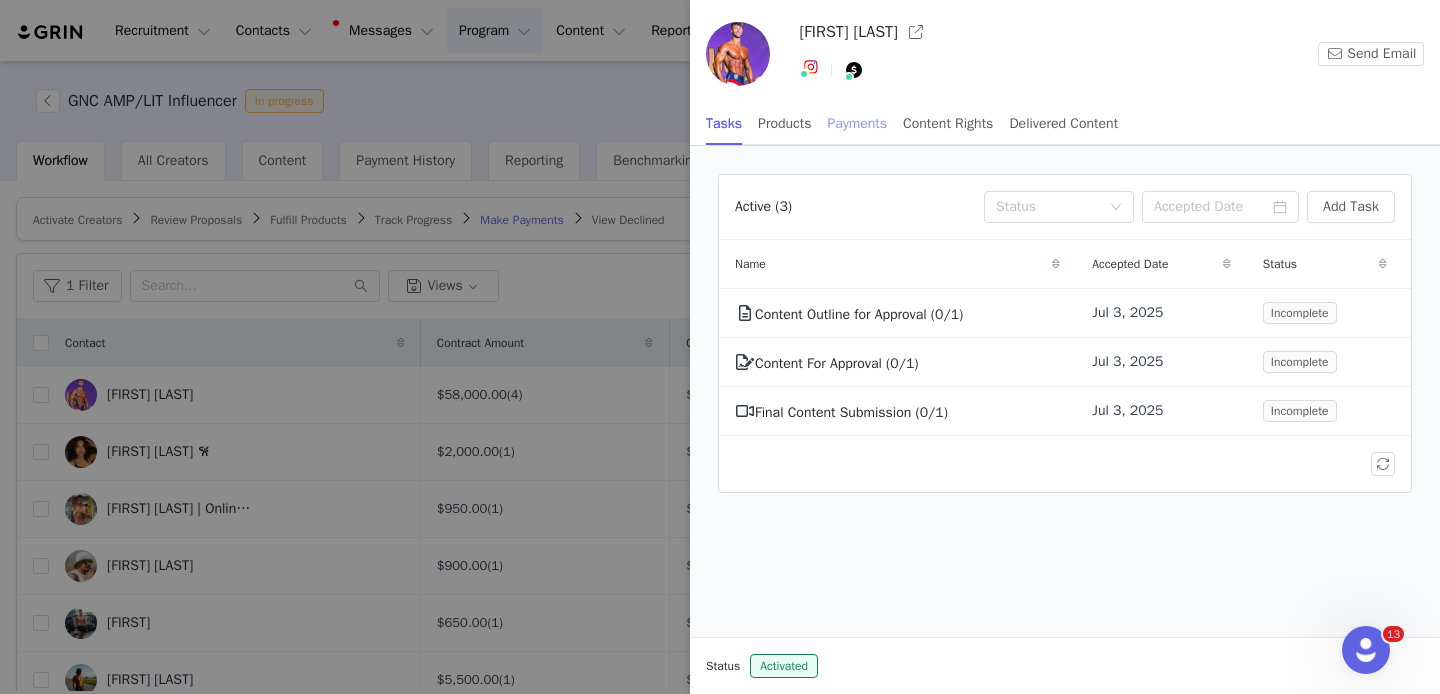 click on "Payments" at bounding box center [858, 123] 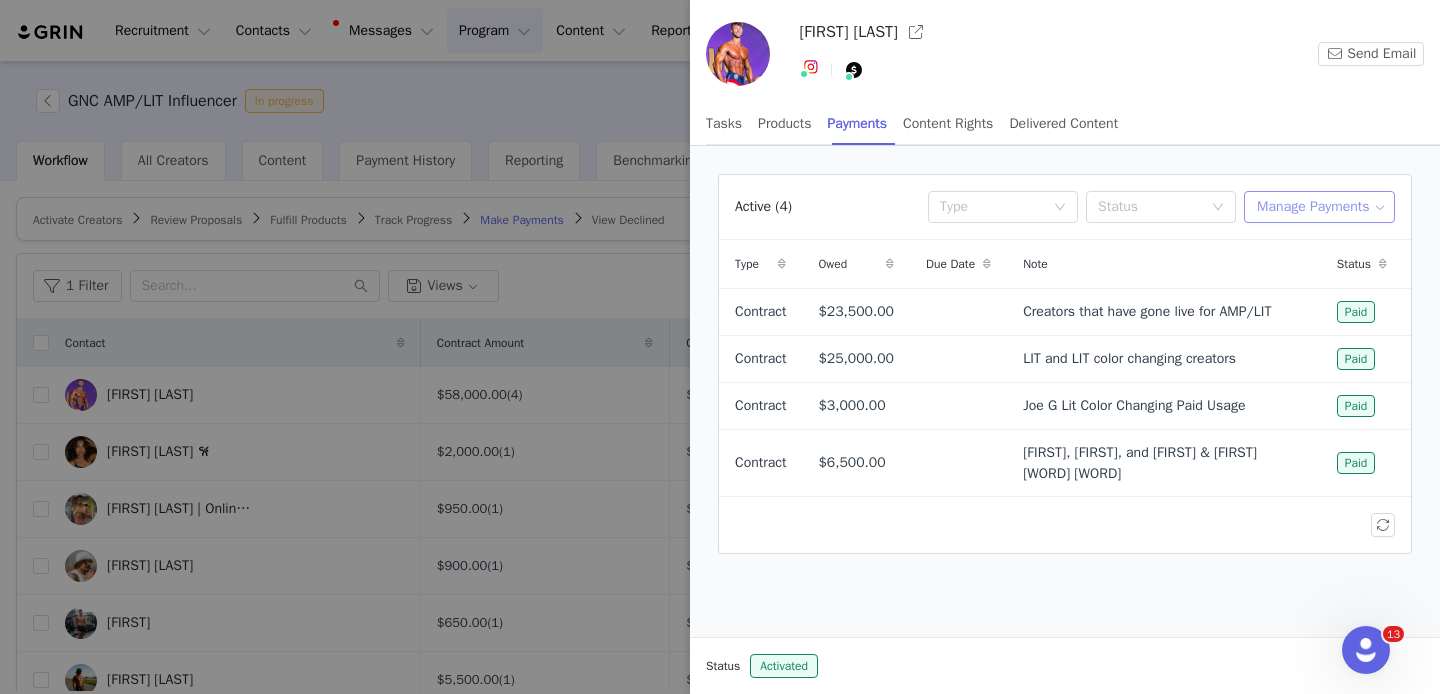 click on "Manage Payments" at bounding box center [1319, 207] 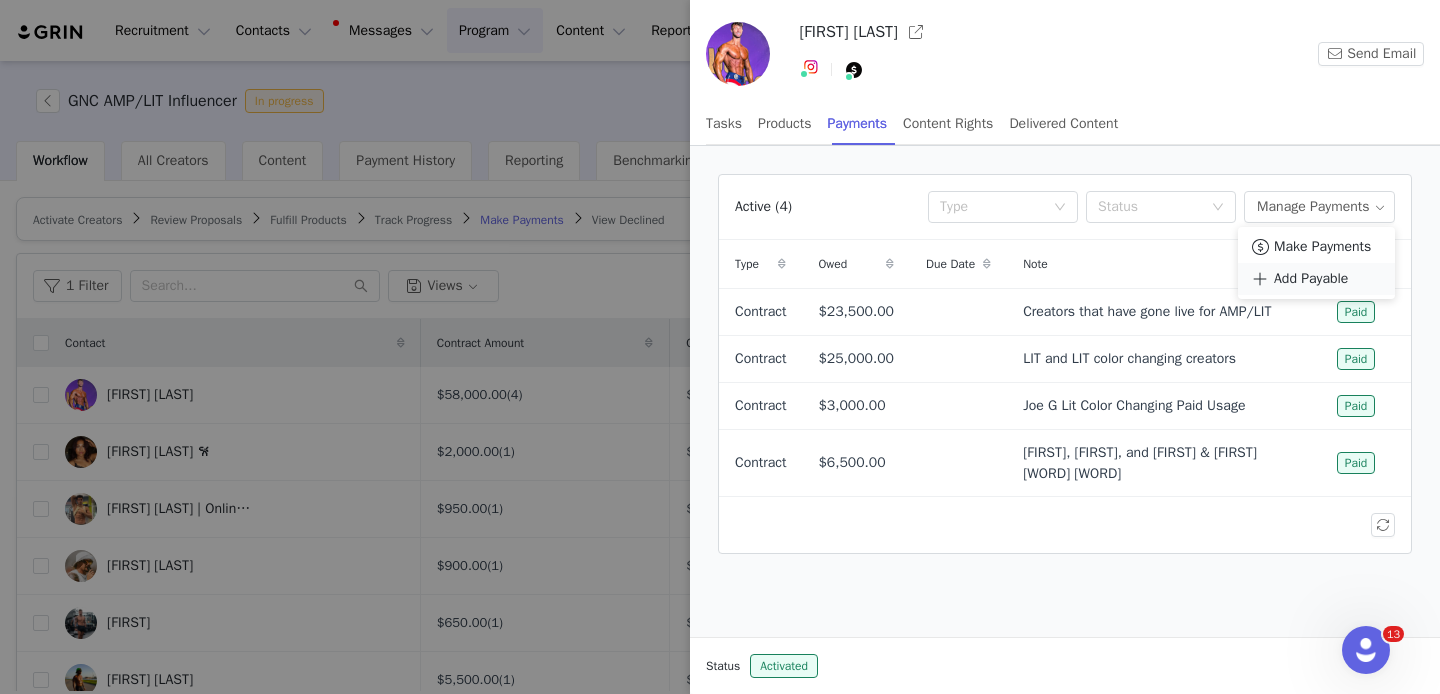 click on "Add Payable" at bounding box center [1311, 279] 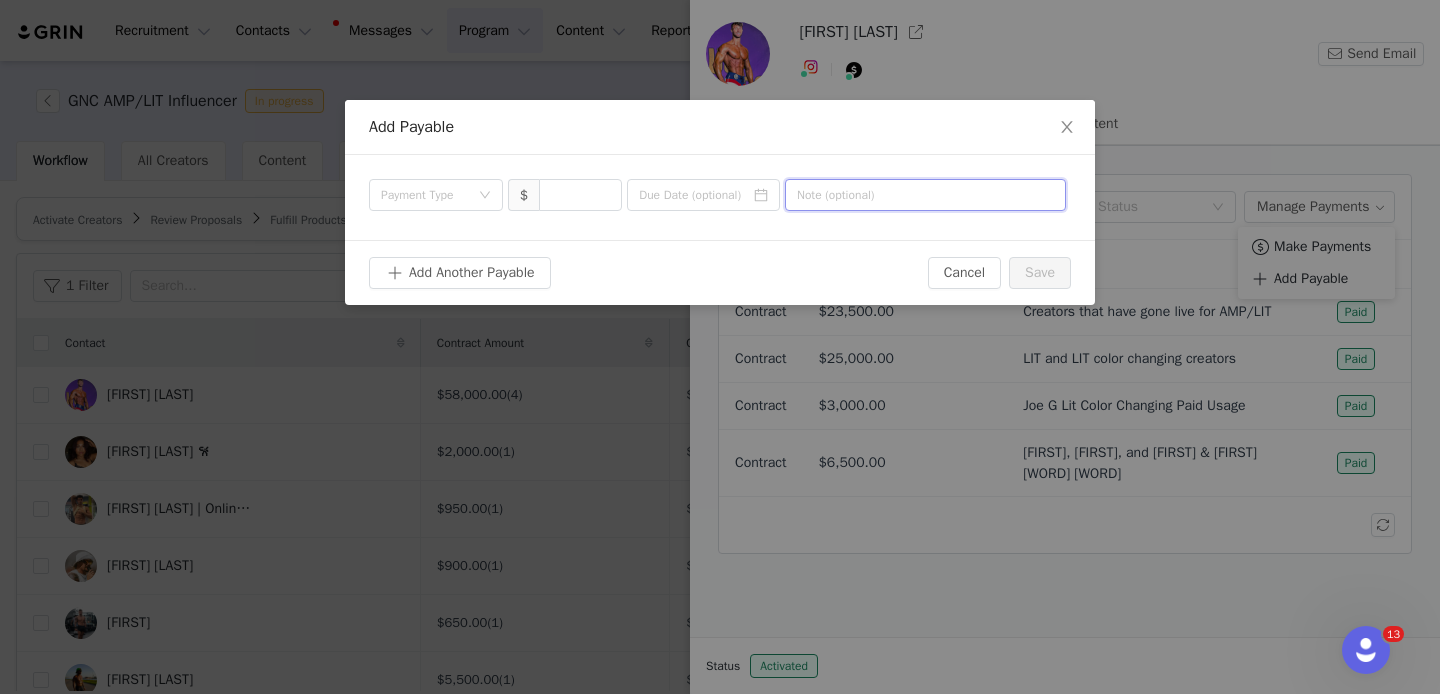 click at bounding box center [925, 195] 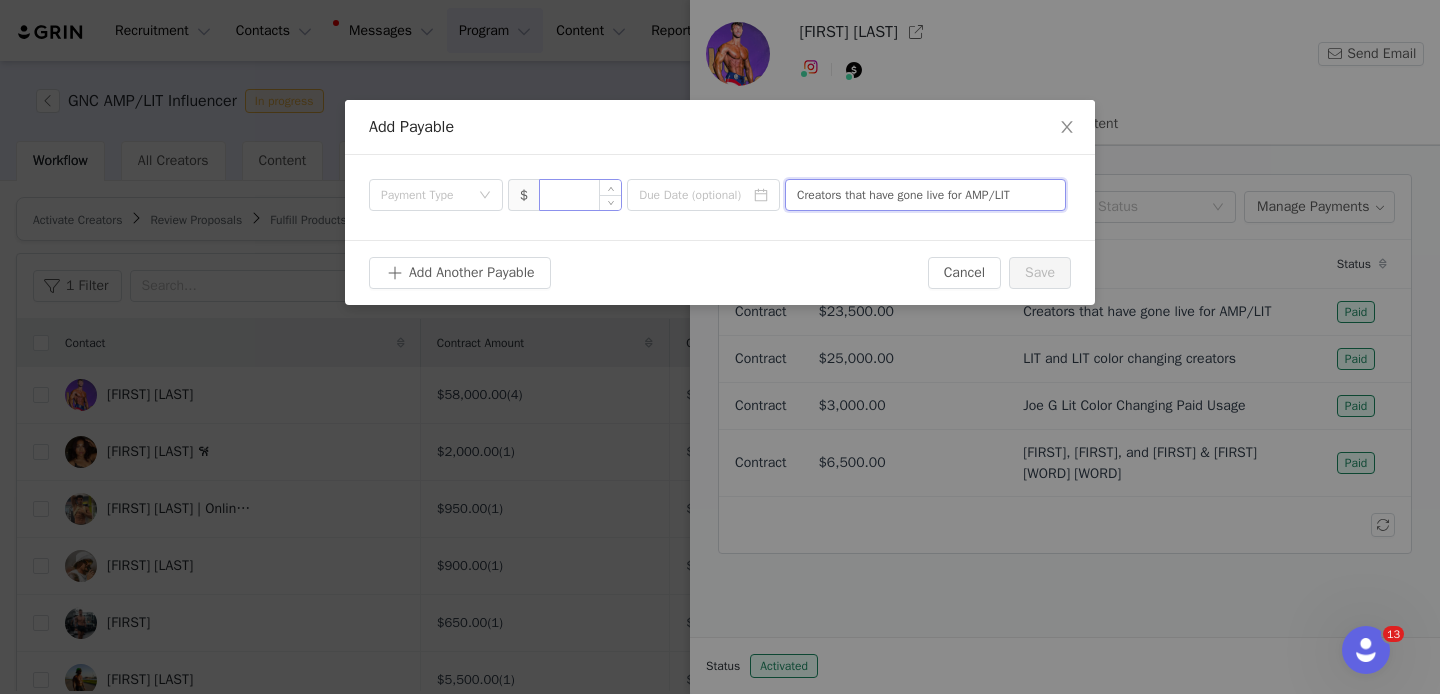 type on "Creators that have gone live for AMP/LIT" 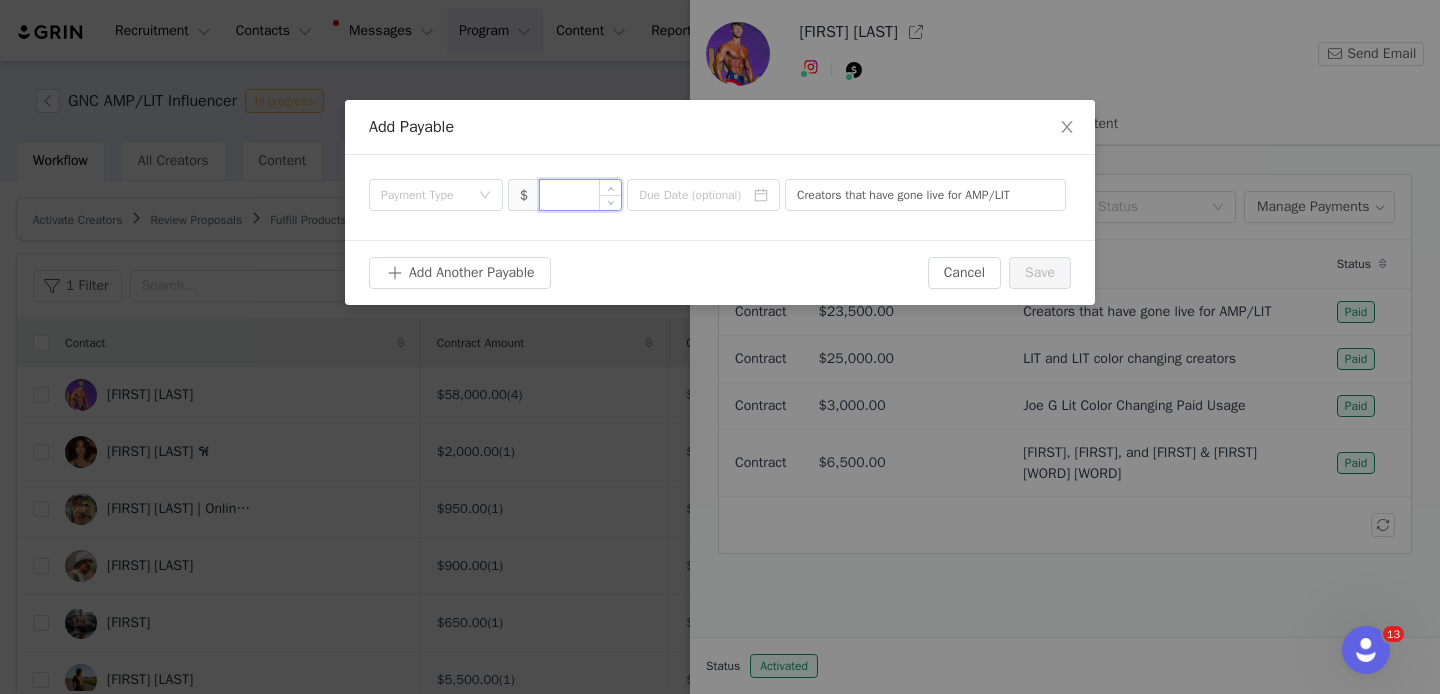 click at bounding box center [580, 195] 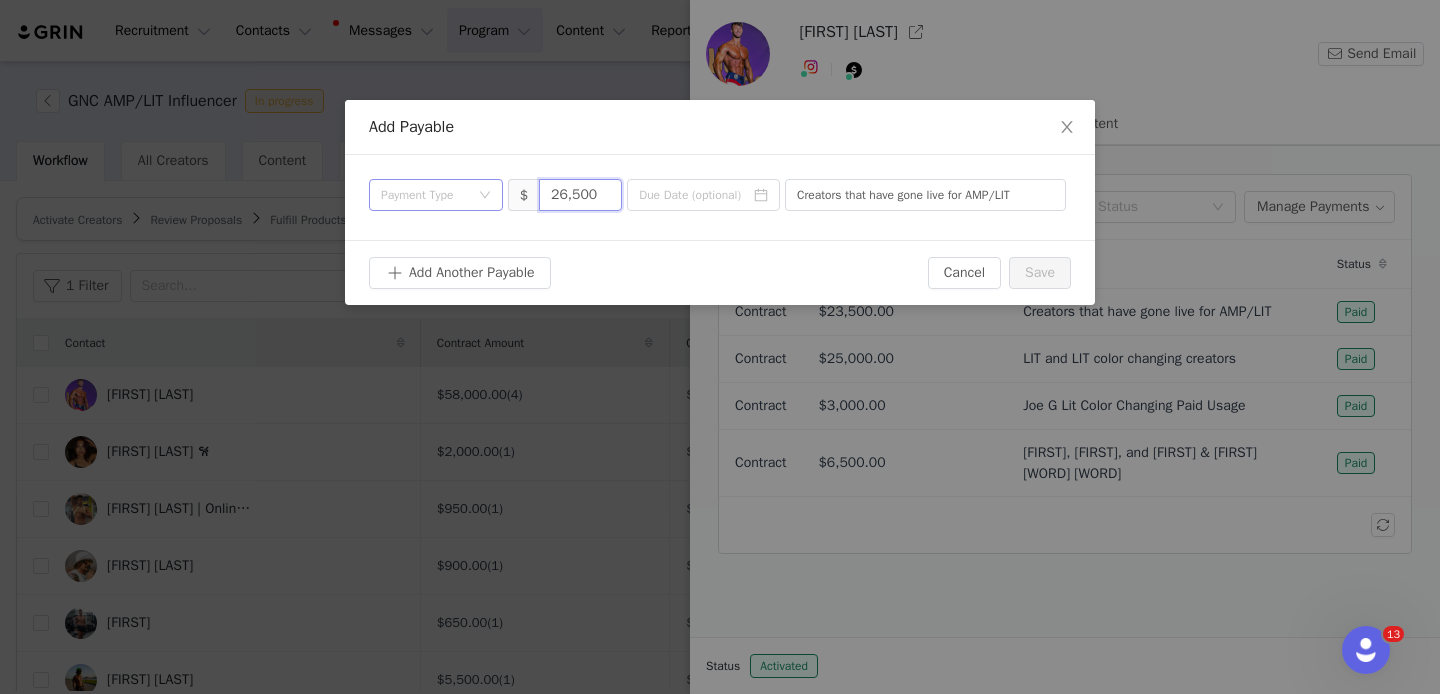 type on "26,500" 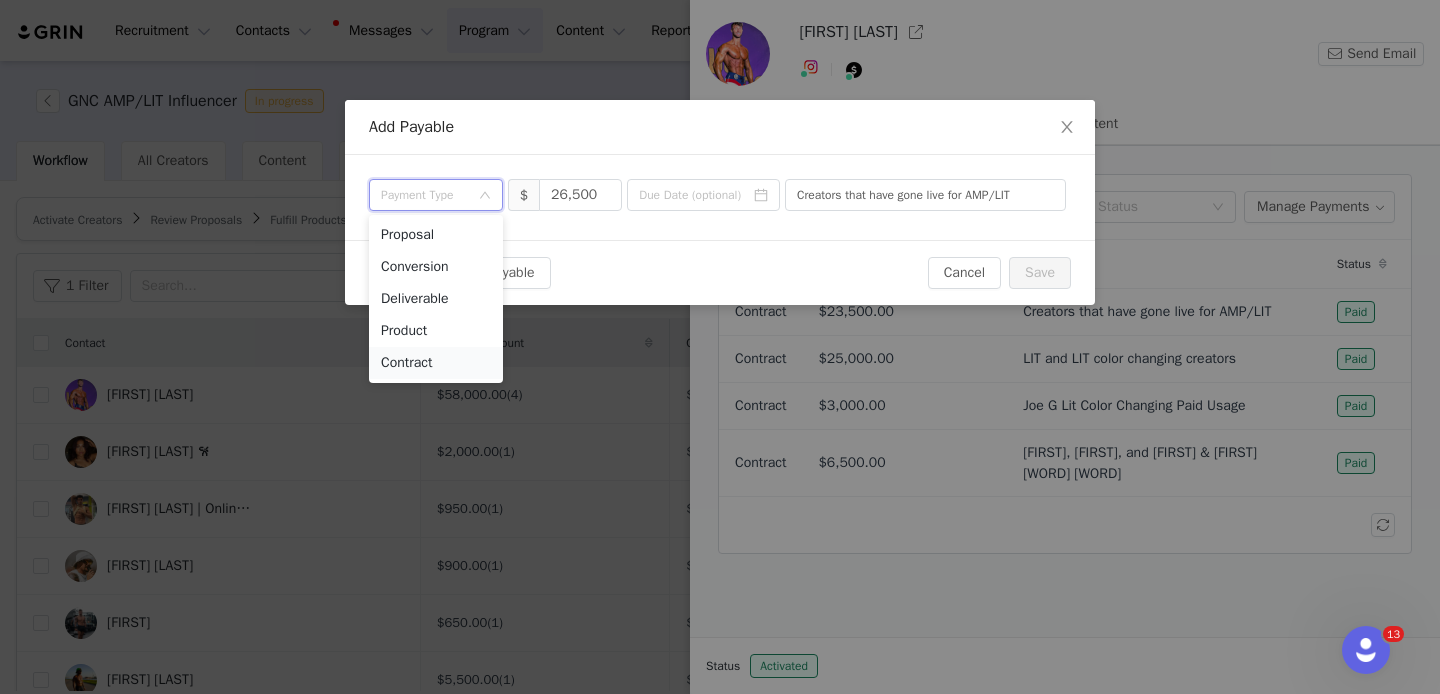 click on "Contract" at bounding box center [436, 363] 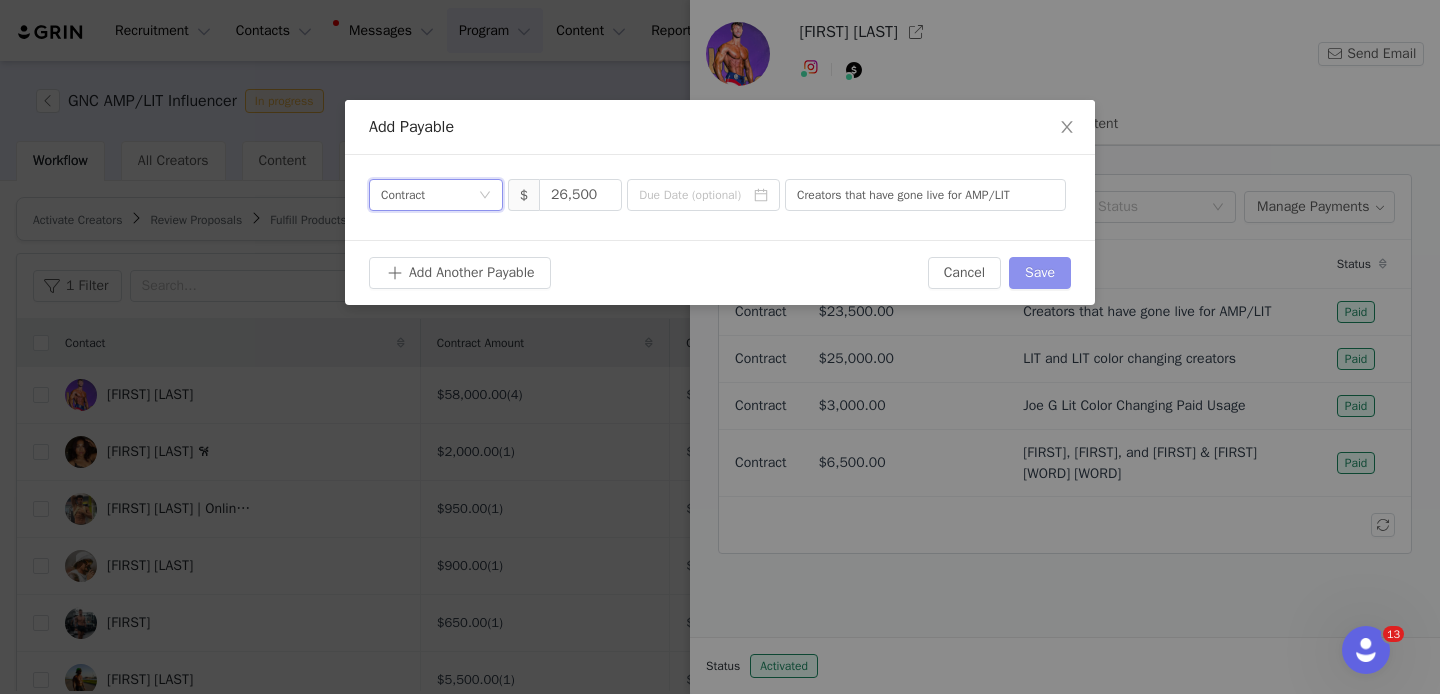 click on "Save" at bounding box center (1040, 273) 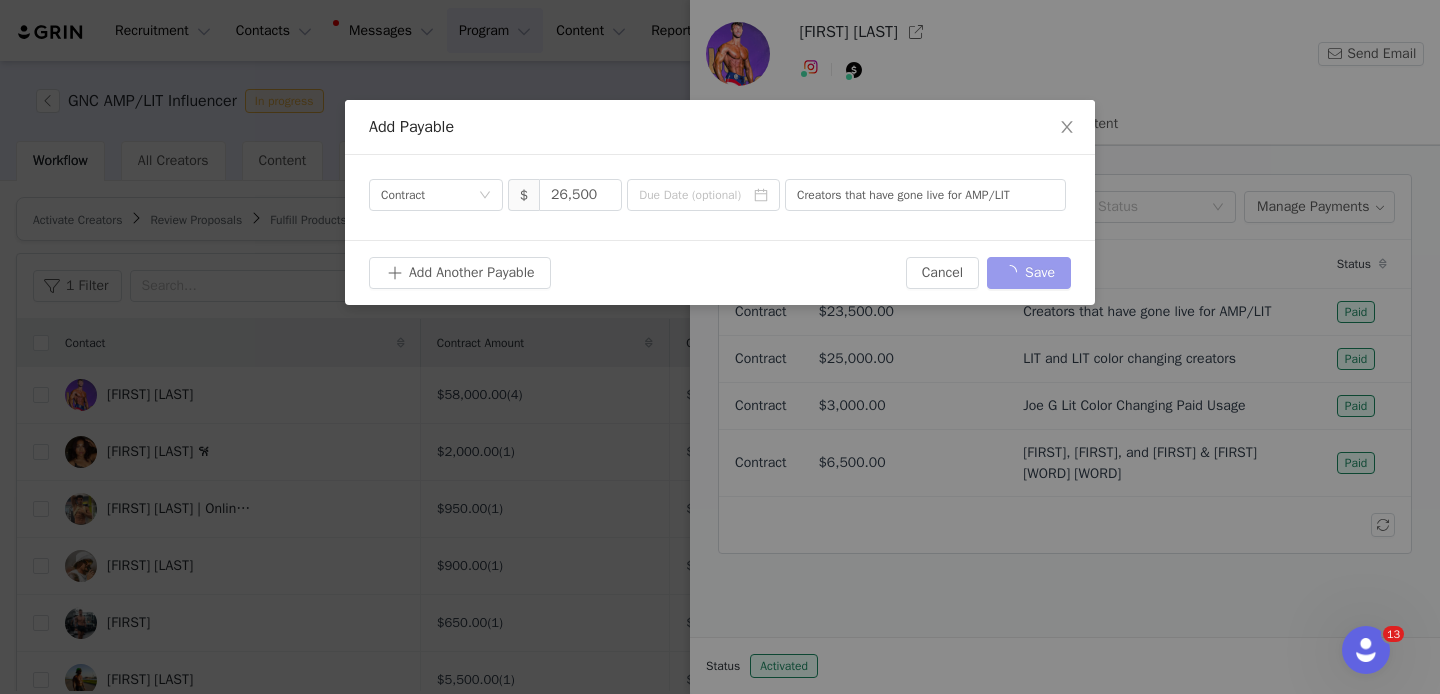 type 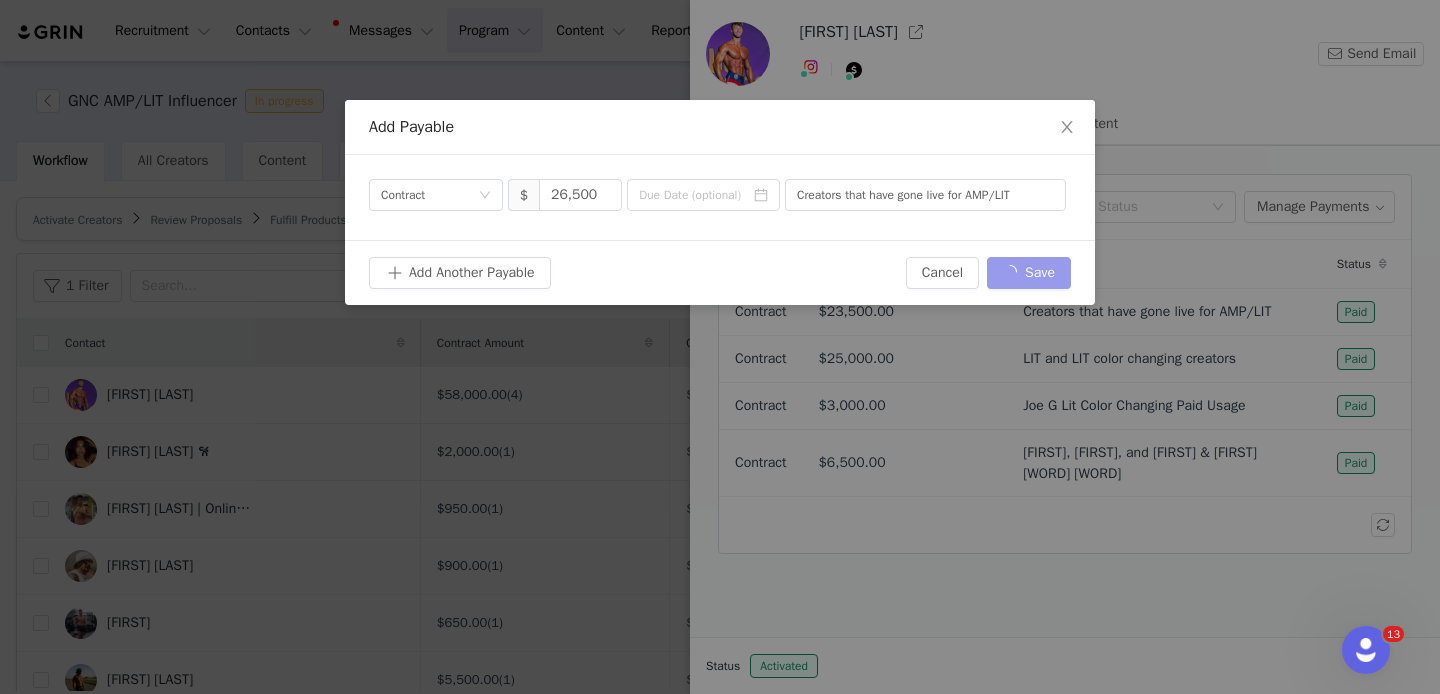 type 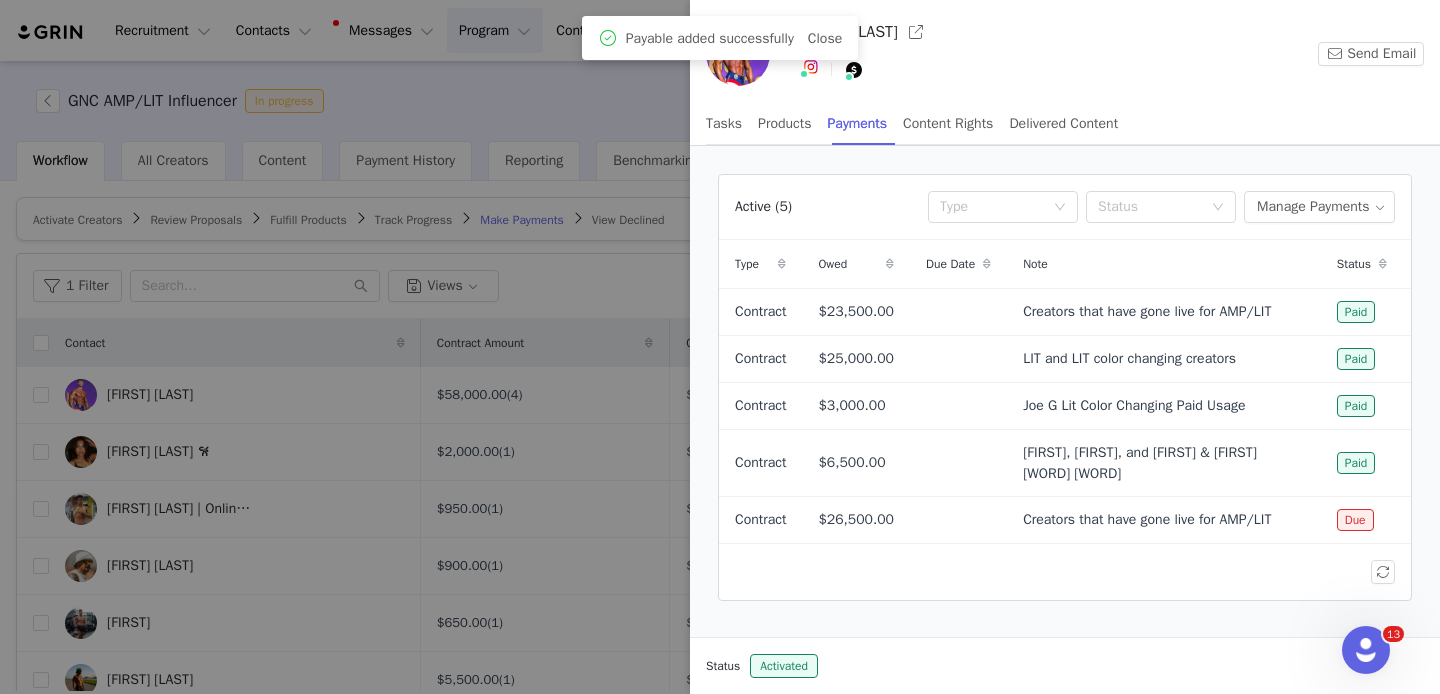 click at bounding box center (720, 347) 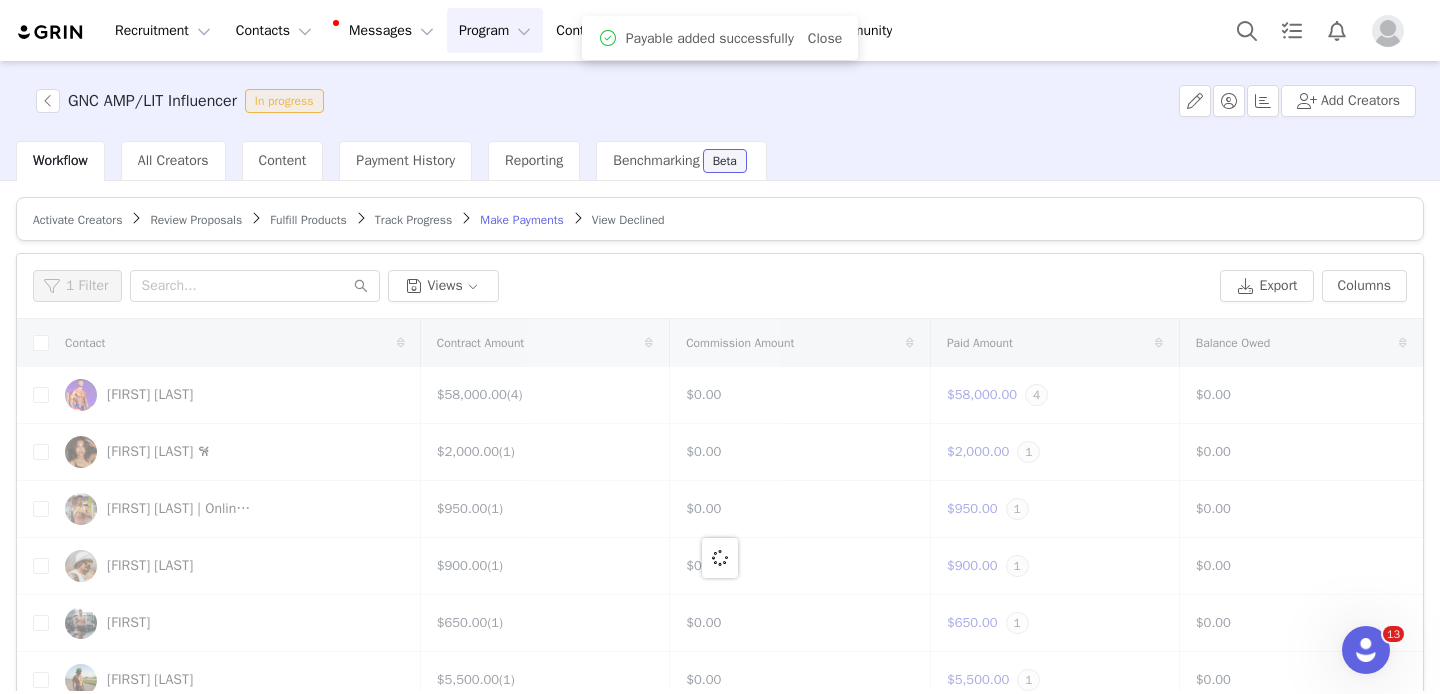 click at bounding box center [720, 557] 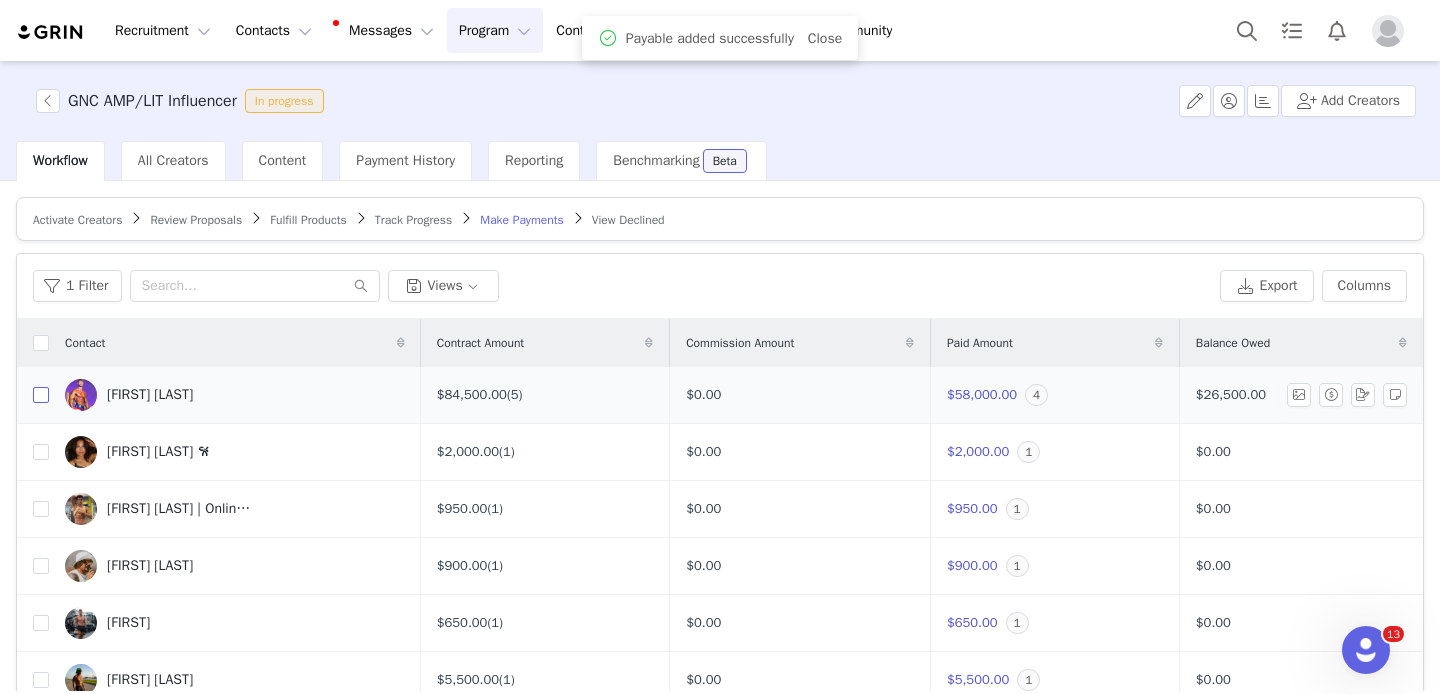 click at bounding box center [41, 395] 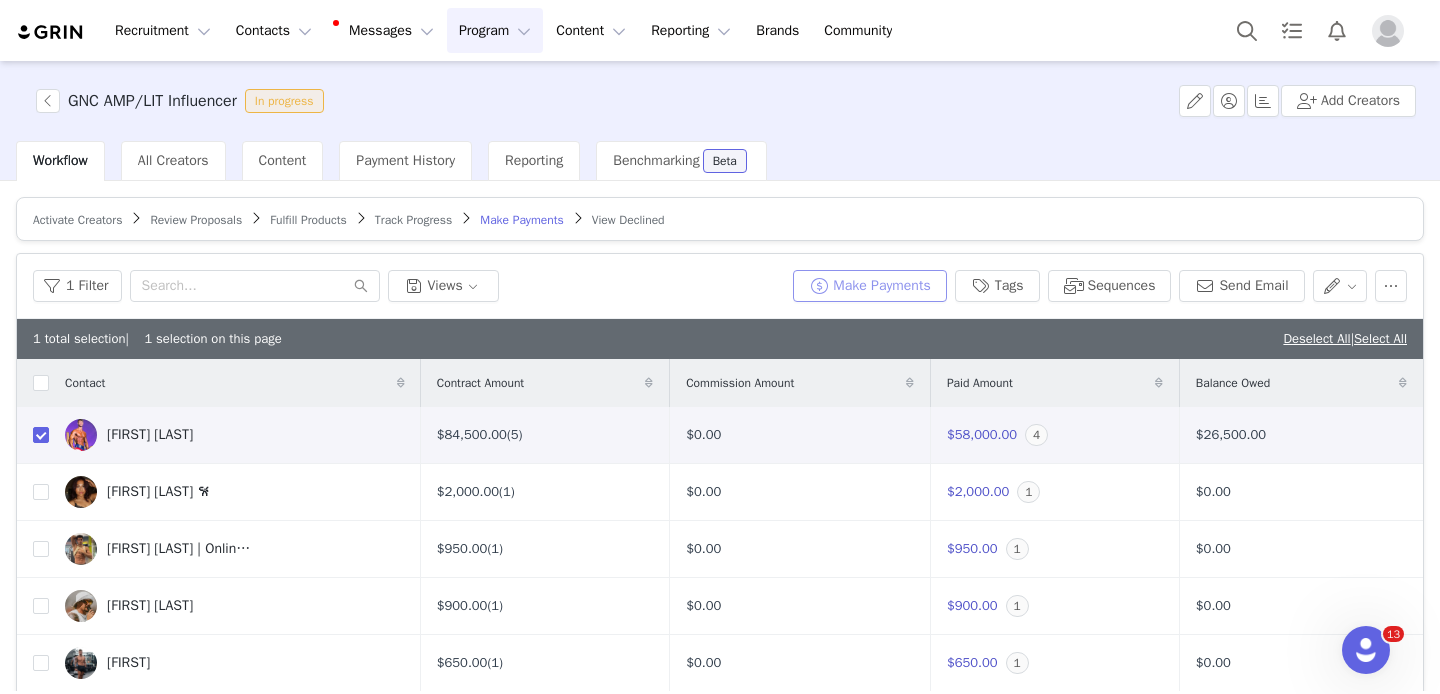 click on "Make Payments" at bounding box center [869, 286] 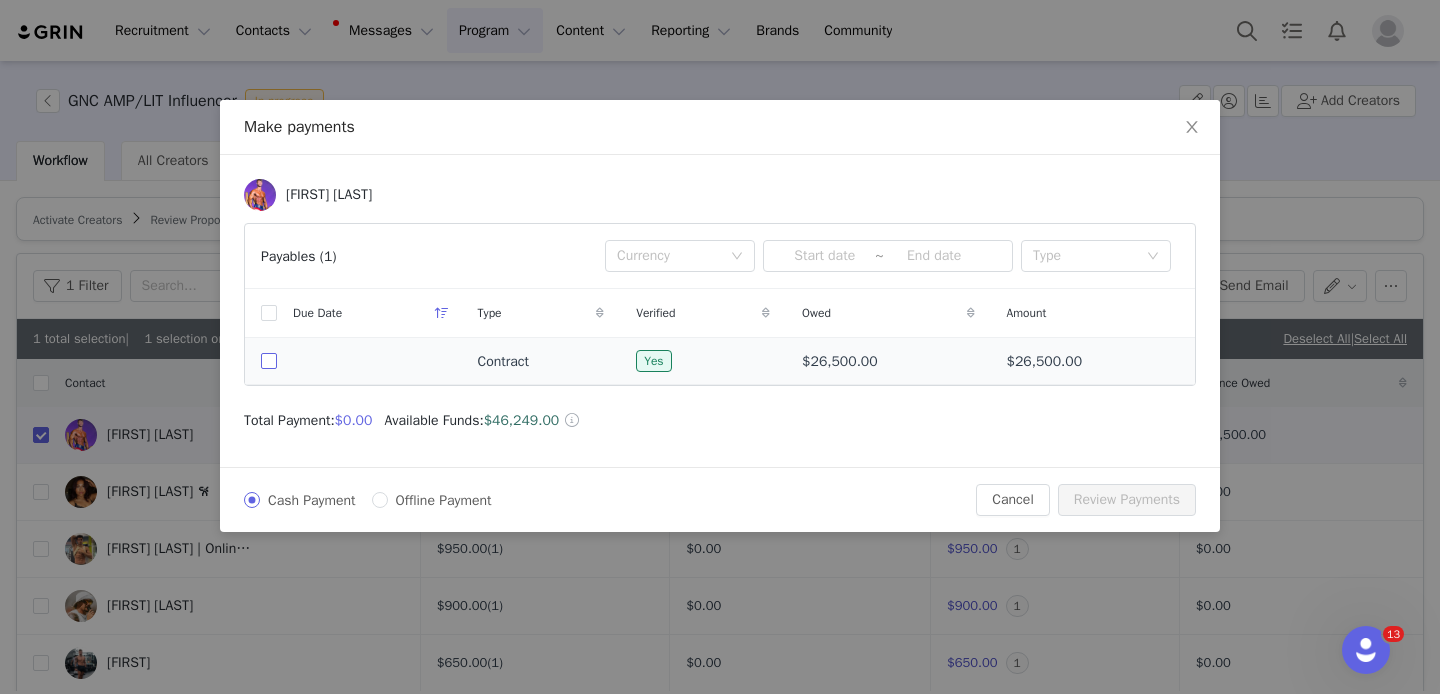 click at bounding box center (269, 361) 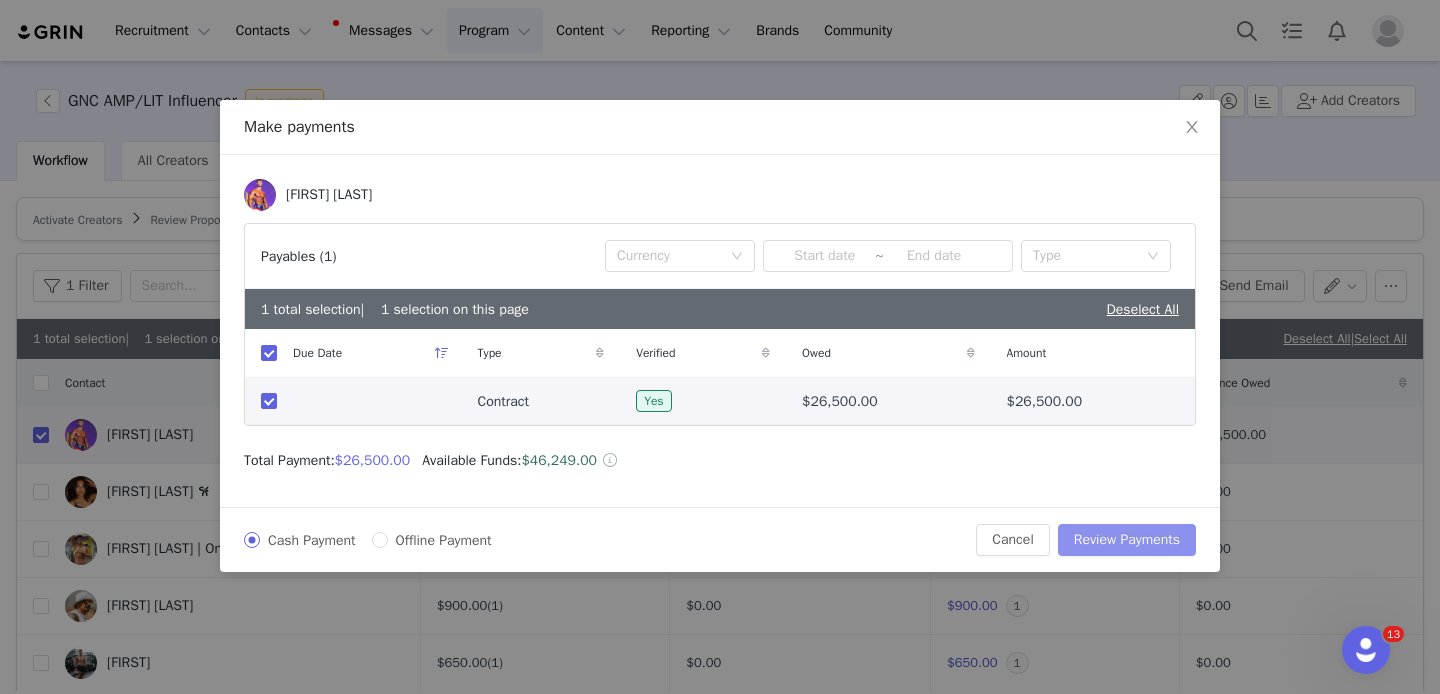 click on "Review Payments" at bounding box center (1127, 540) 